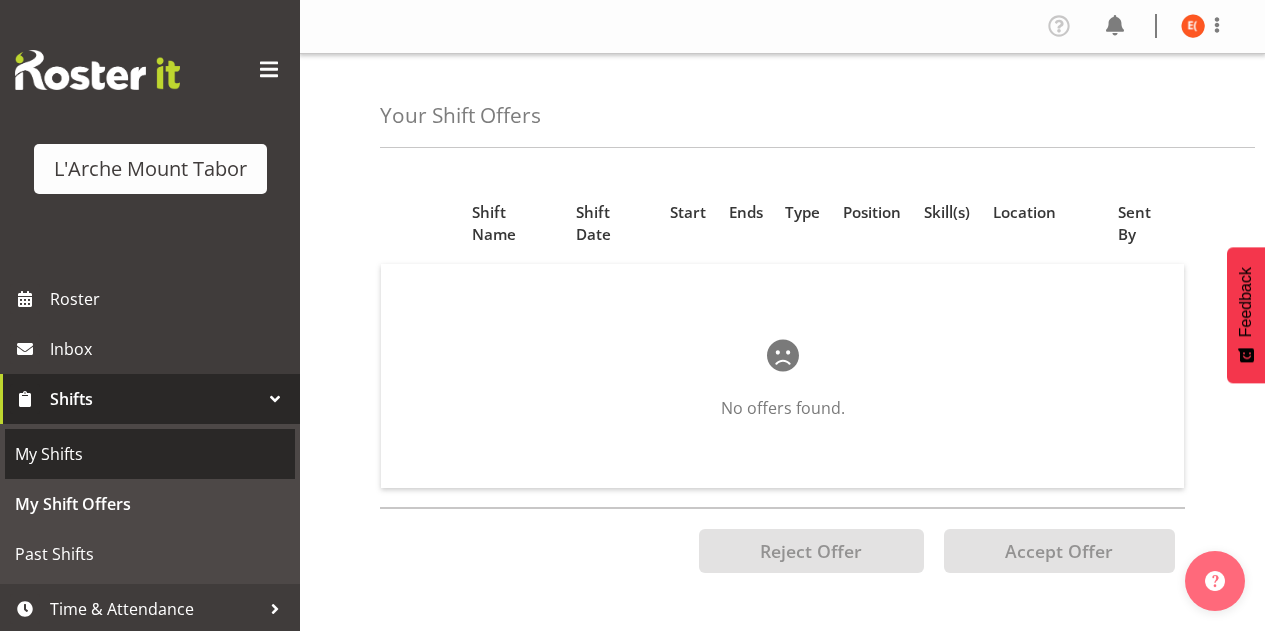 scroll, scrollTop: 0, scrollLeft: 0, axis: both 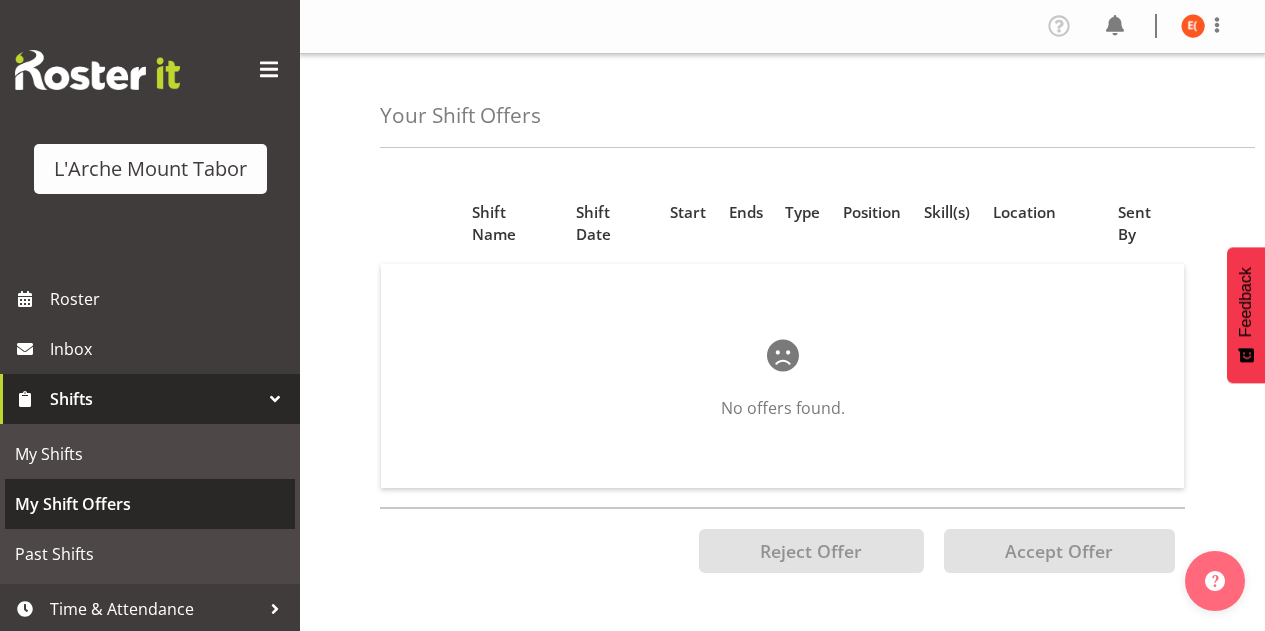 click on "My Shift Offers" at bounding box center (150, 504) 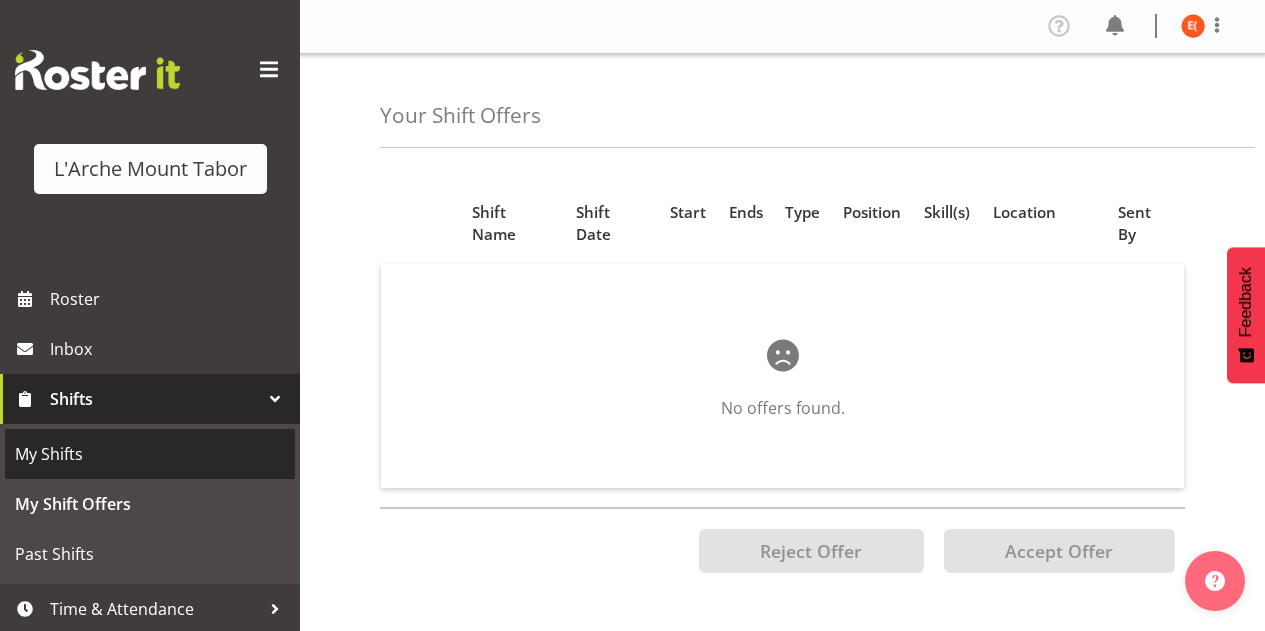 scroll, scrollTop: 0, scrollLeft: 0, axis: both 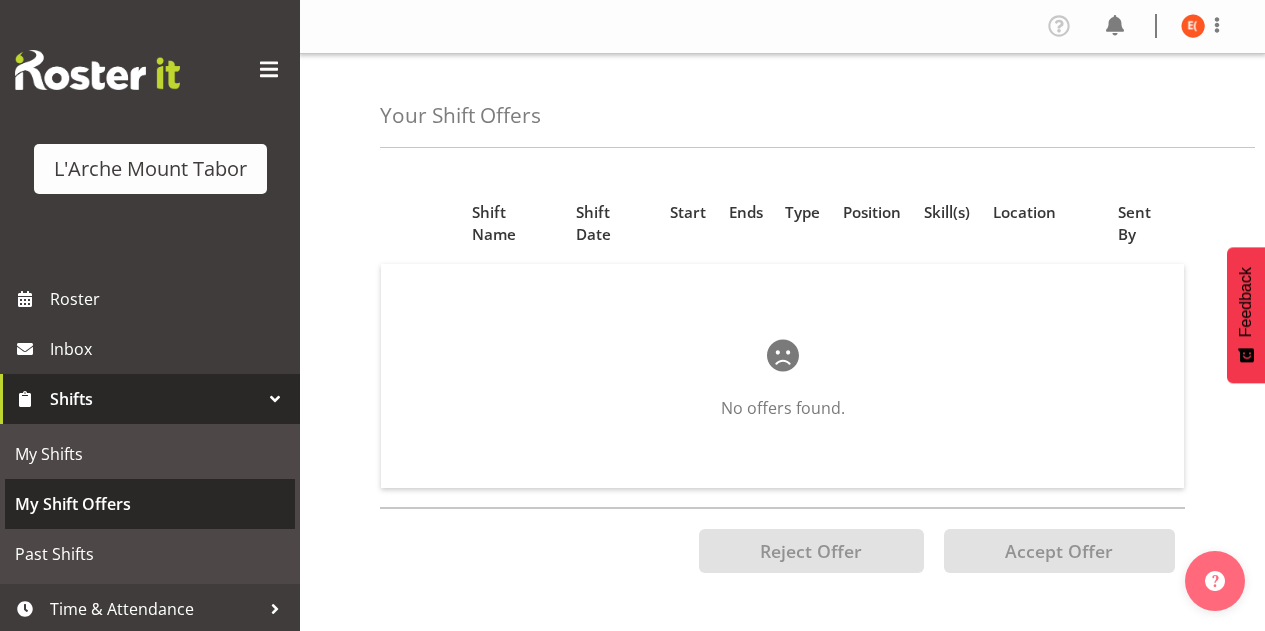 click on "My Shift Offers" at bounding box center [150, 504] 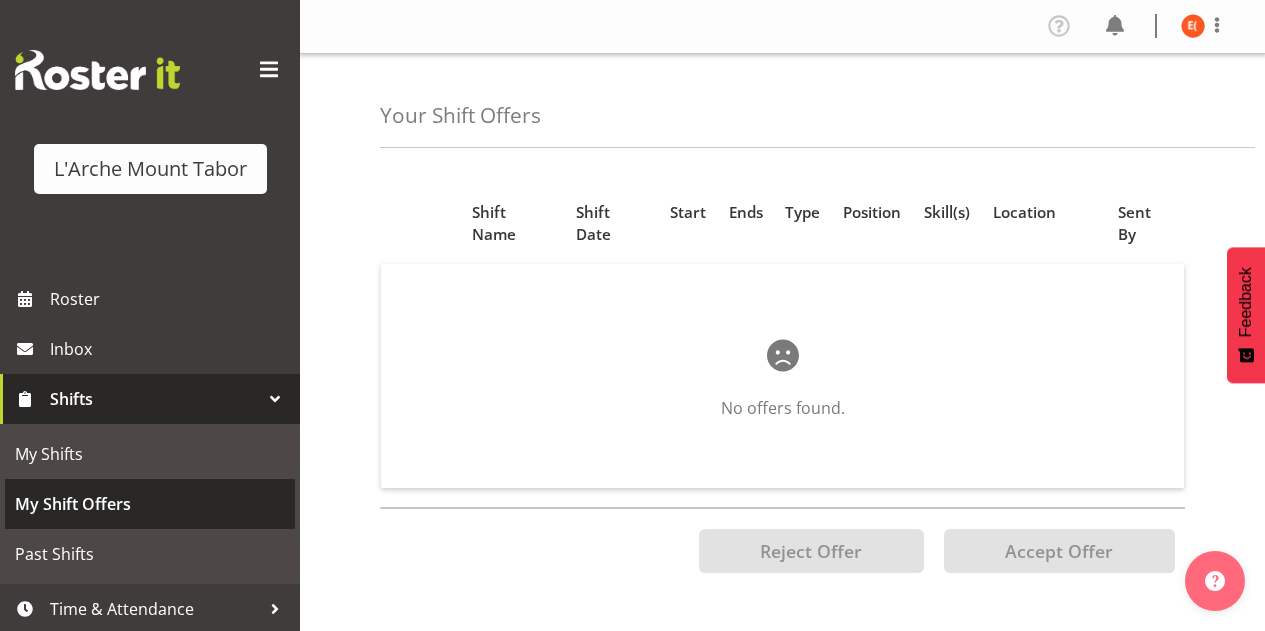 scroll, scrollTop: 0, scrollLeft: 0, axis: both 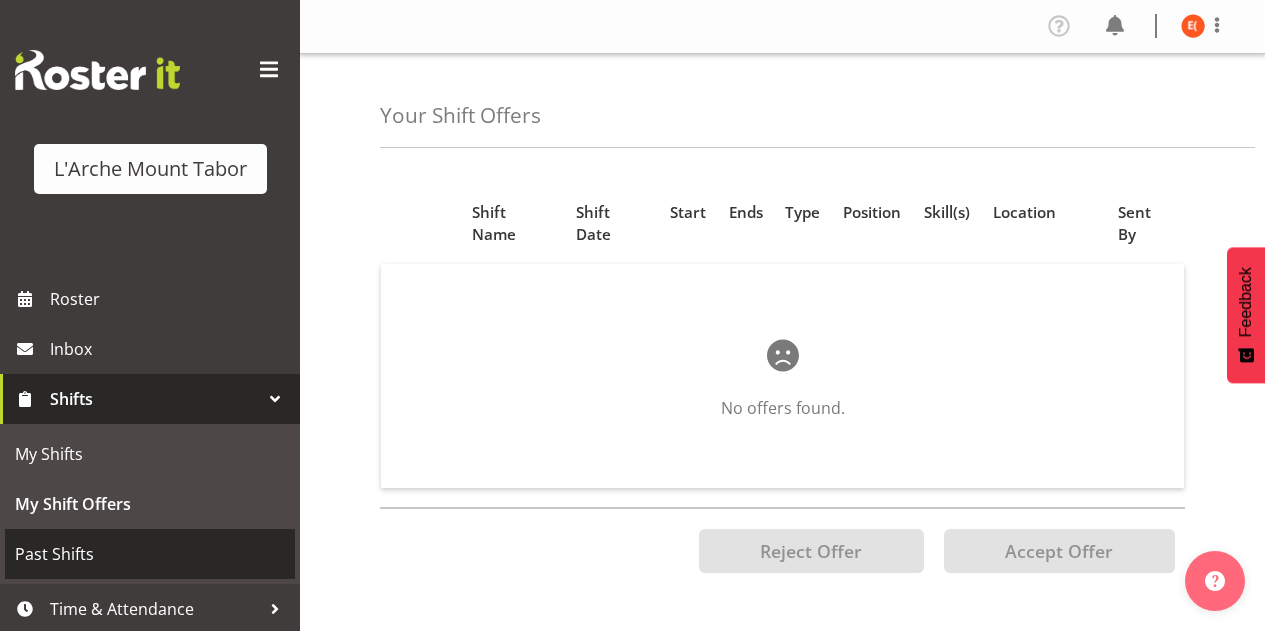 click on "Past Shifts" at bounding box center (150, 554) 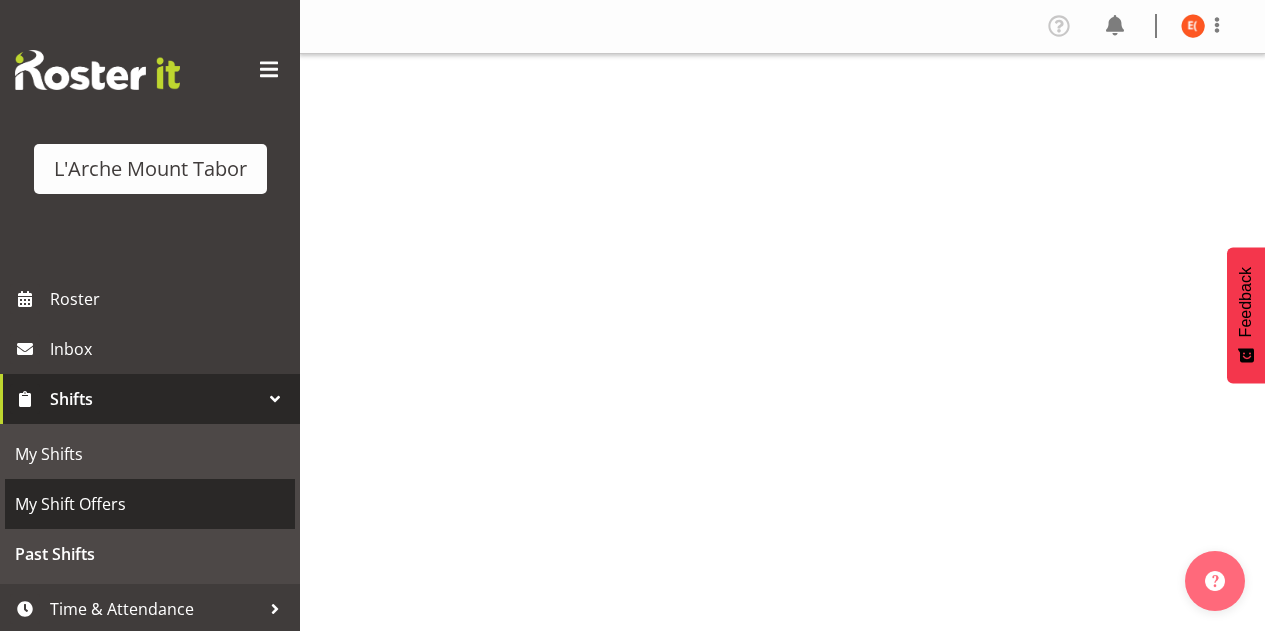 scroll, scrollTop: 0, scrollLeft: 0, axis: both 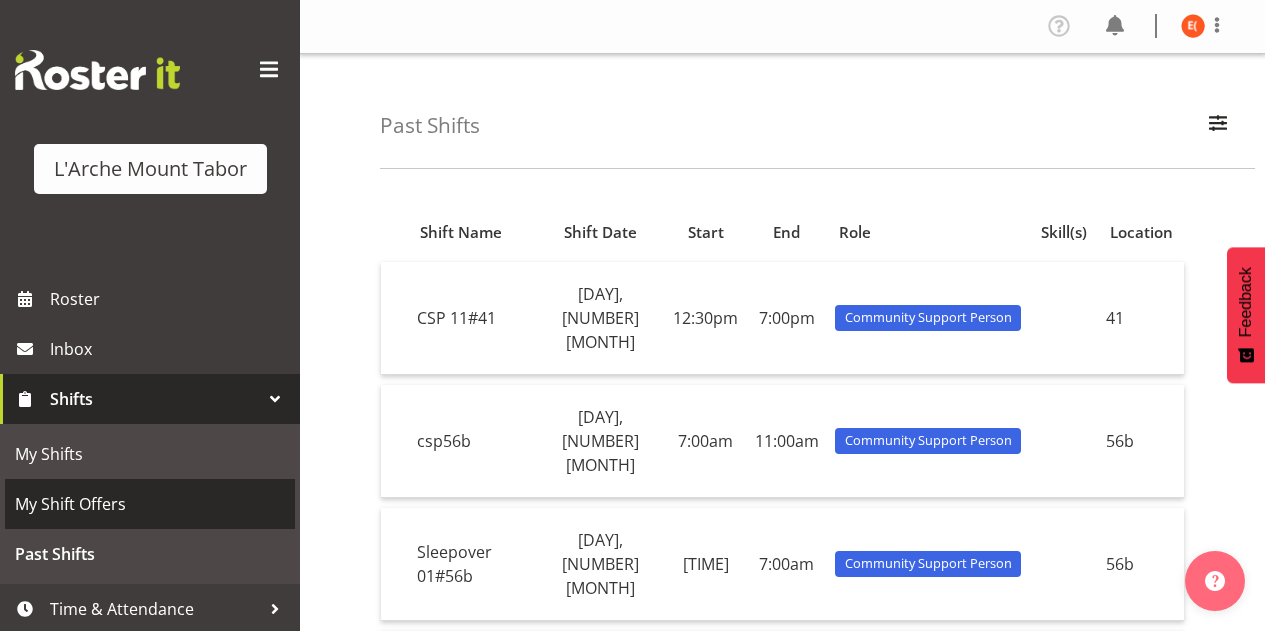 click on "My Shift Offers" at bounding box center [150, 504] 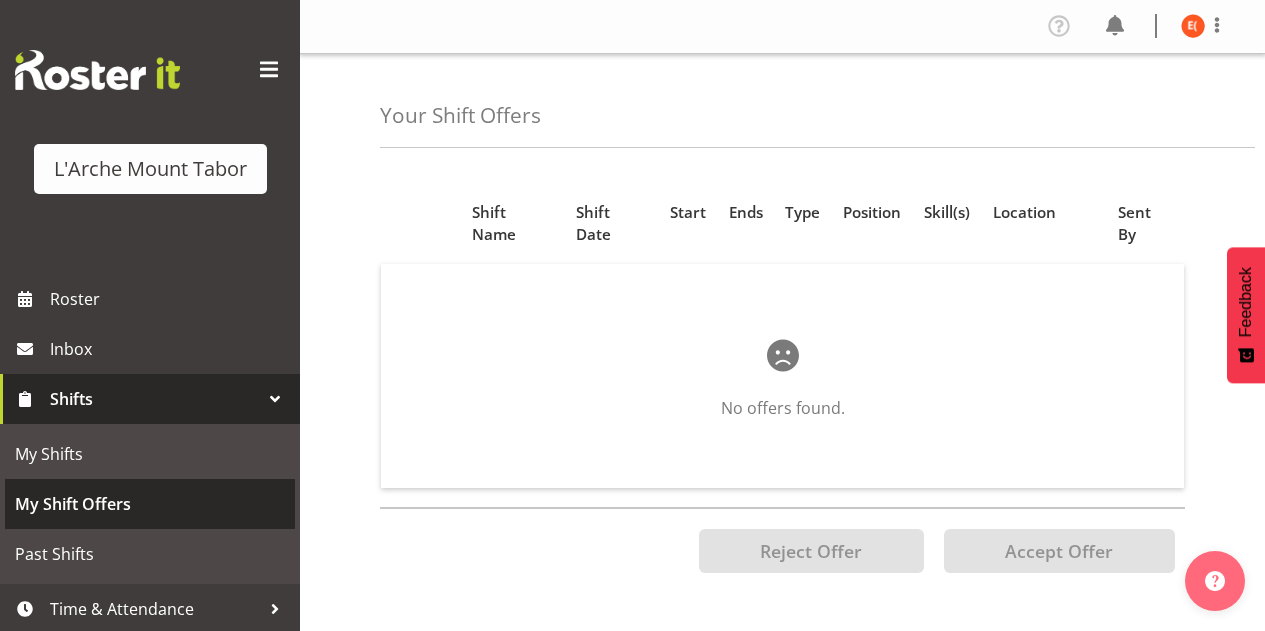 scroll, scrollTop: 0, scrollLeft: 0, axis: both 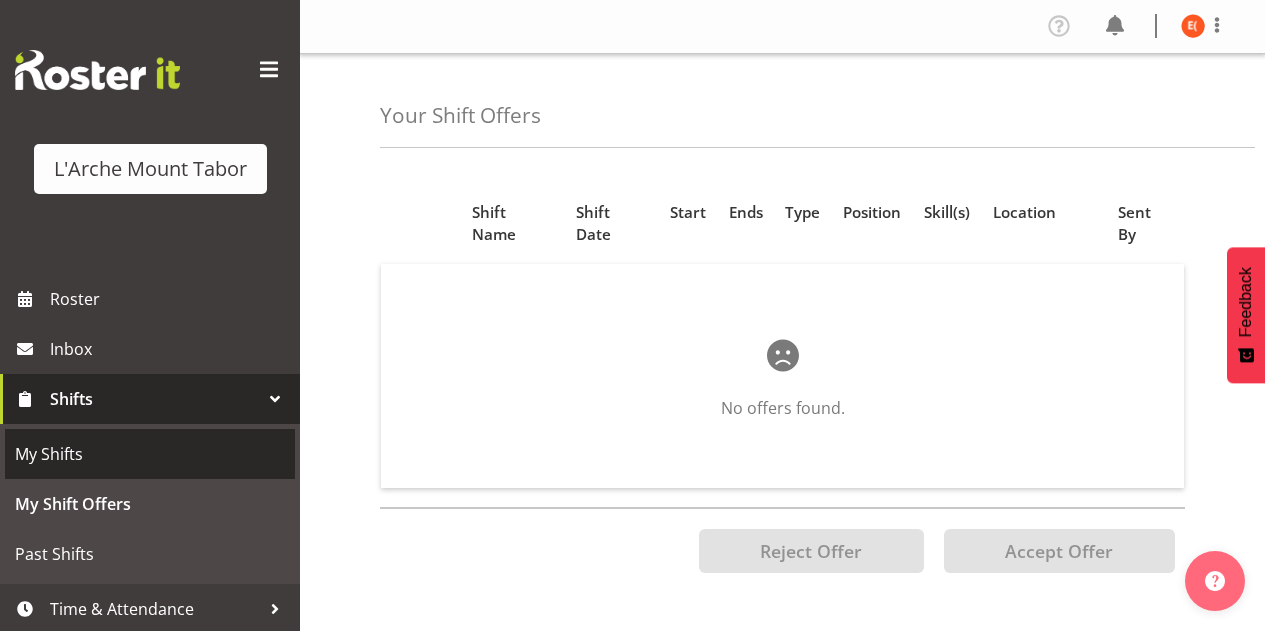 click on "My Shifts" at bounding box center [150, 454] 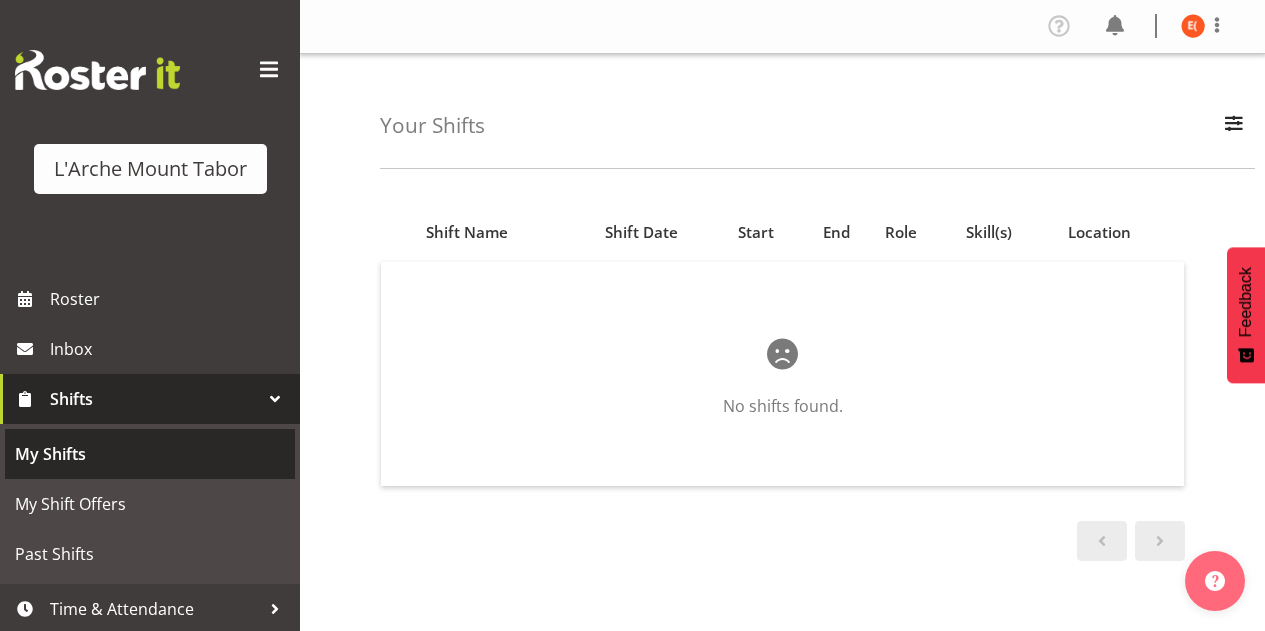 scroll, scrollTop: 0, scrollLeft: 0, axis: both 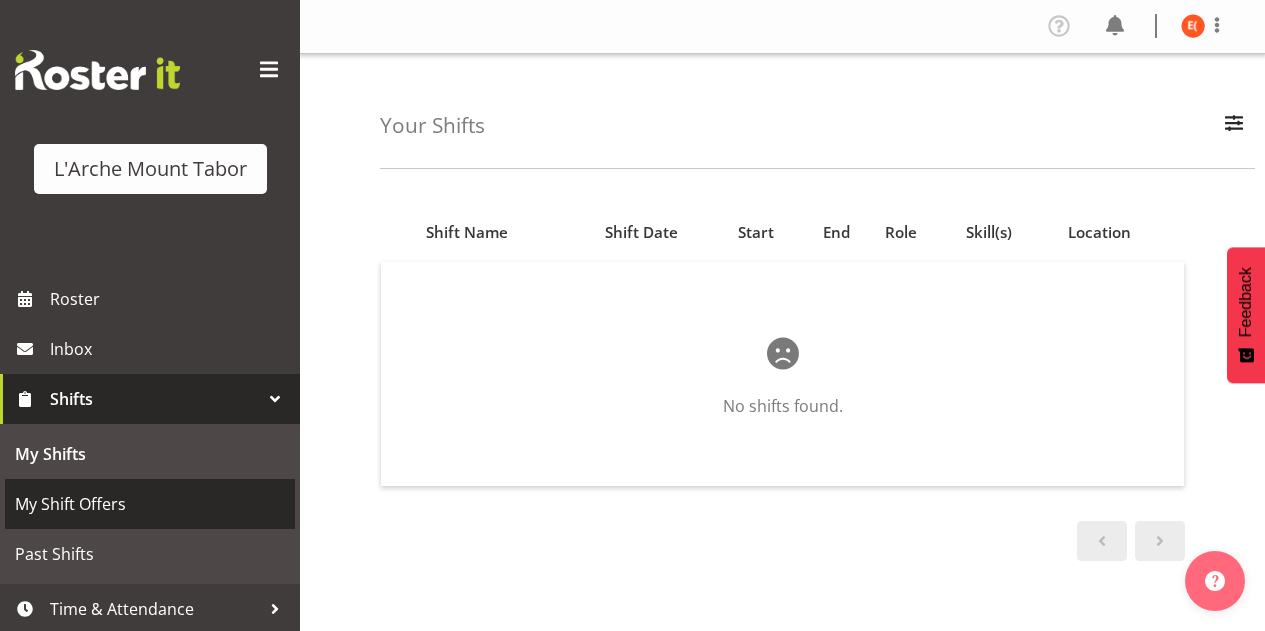click on "My Shift Offers" at bounding box center (150, 504) 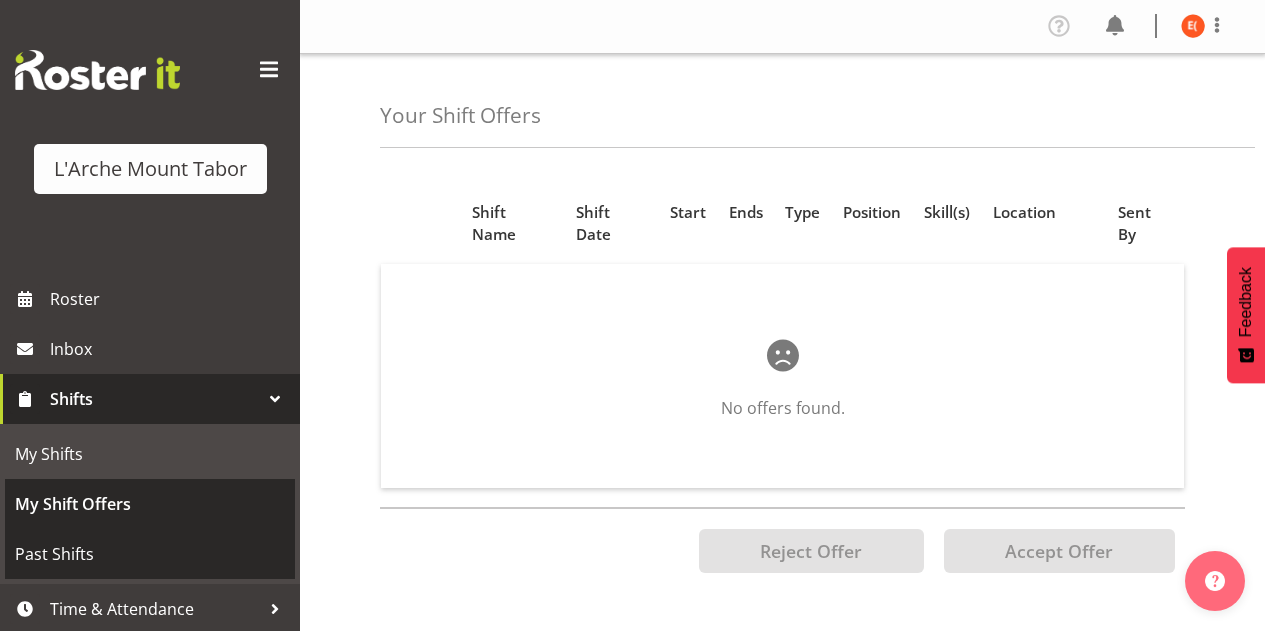 scroll, scrollTop: 0, scrollLeft: 0, axis: both 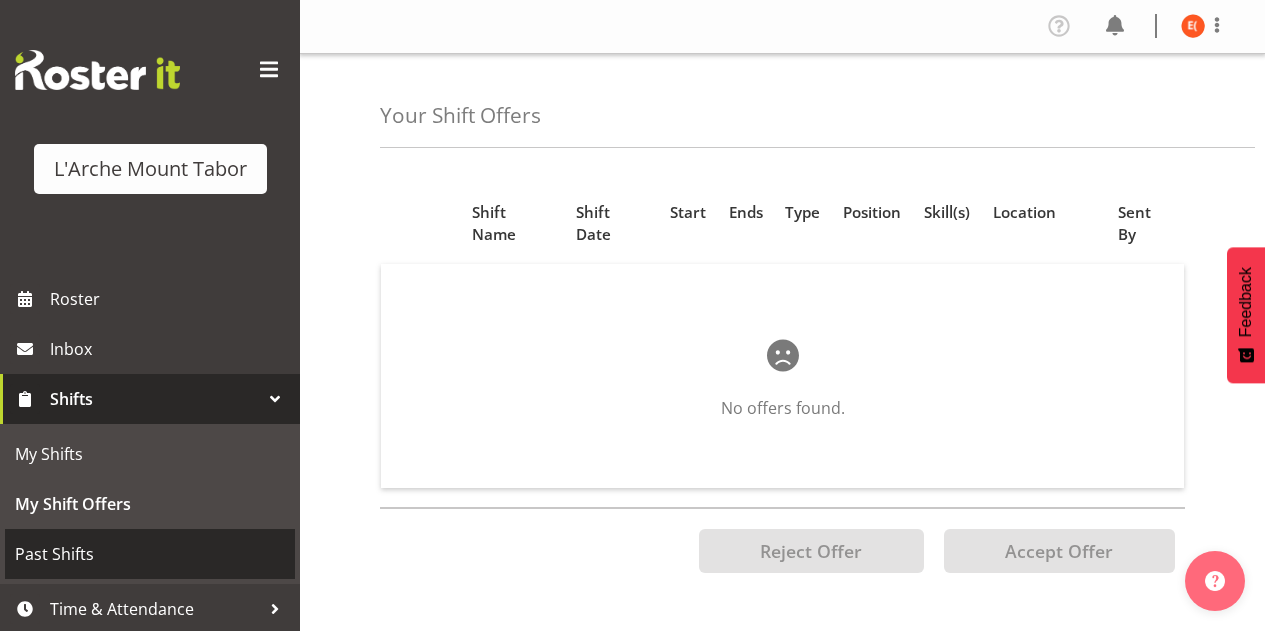 click on "Past Shifts" at bounding box center (150, 554) 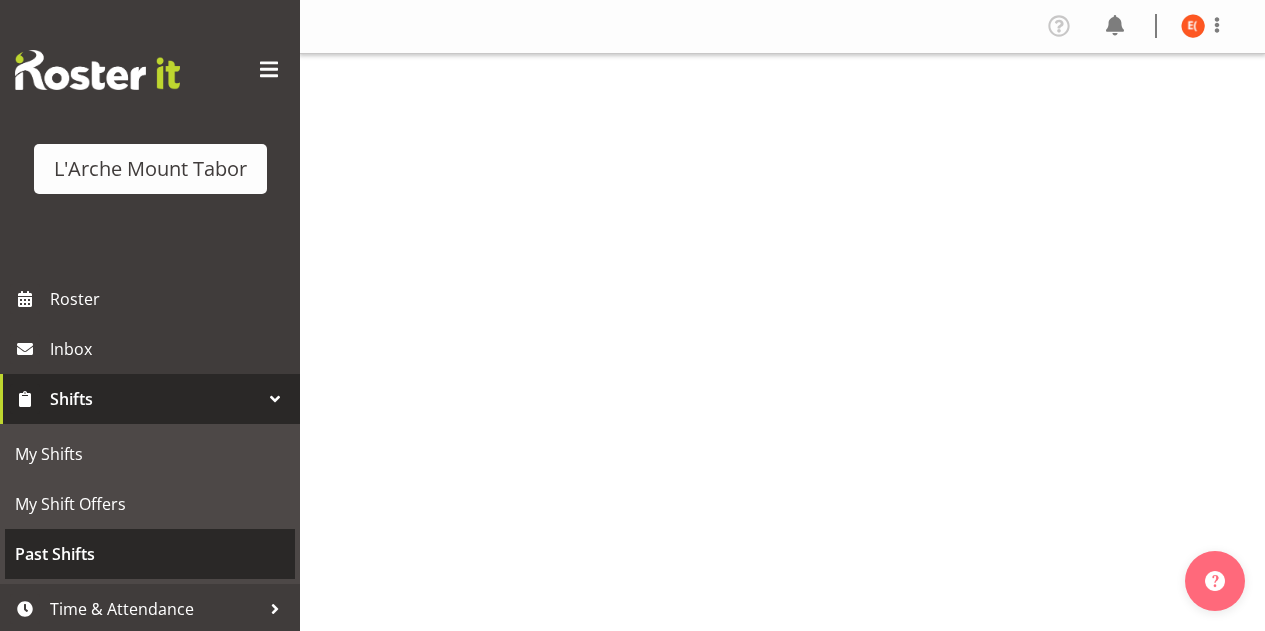 scroll, scrollTop: 0, scrollLeft: 0, axis: both 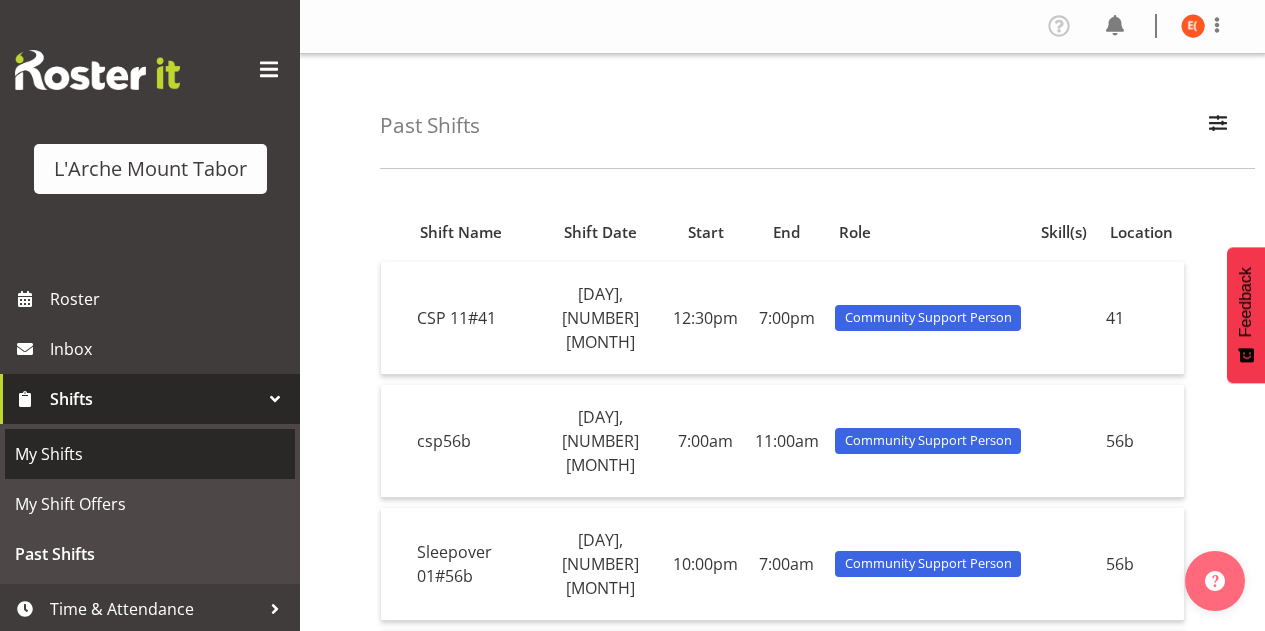 click on "My Shifts" at bounding box center (150, 454) 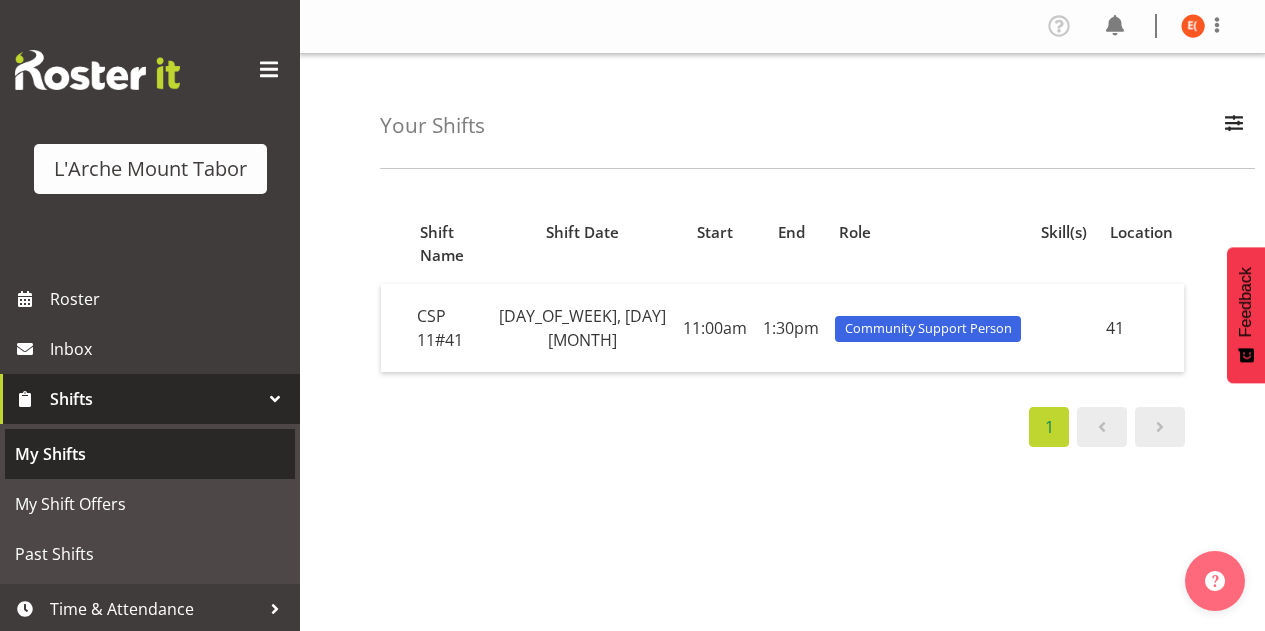 scroll, scrollTop: 0, scrollLeft: 0, axis: both 